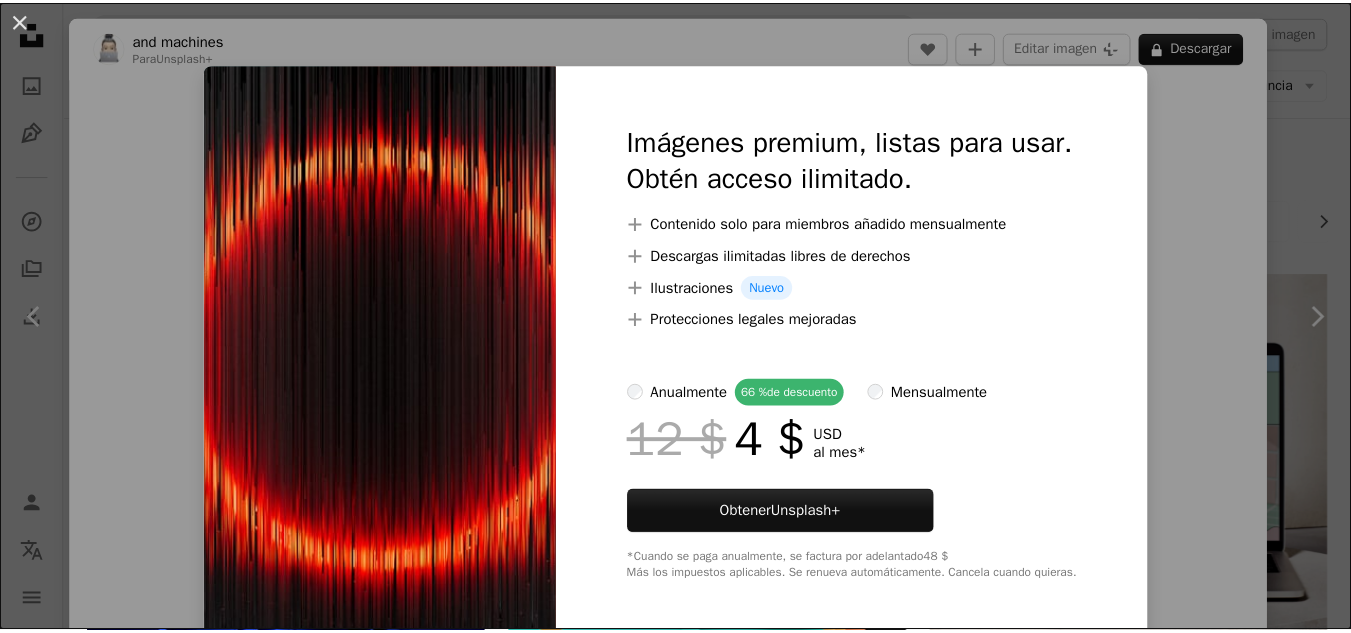 scroll, scrollTop: 10415, scrollLeft: 0, axis: vertical 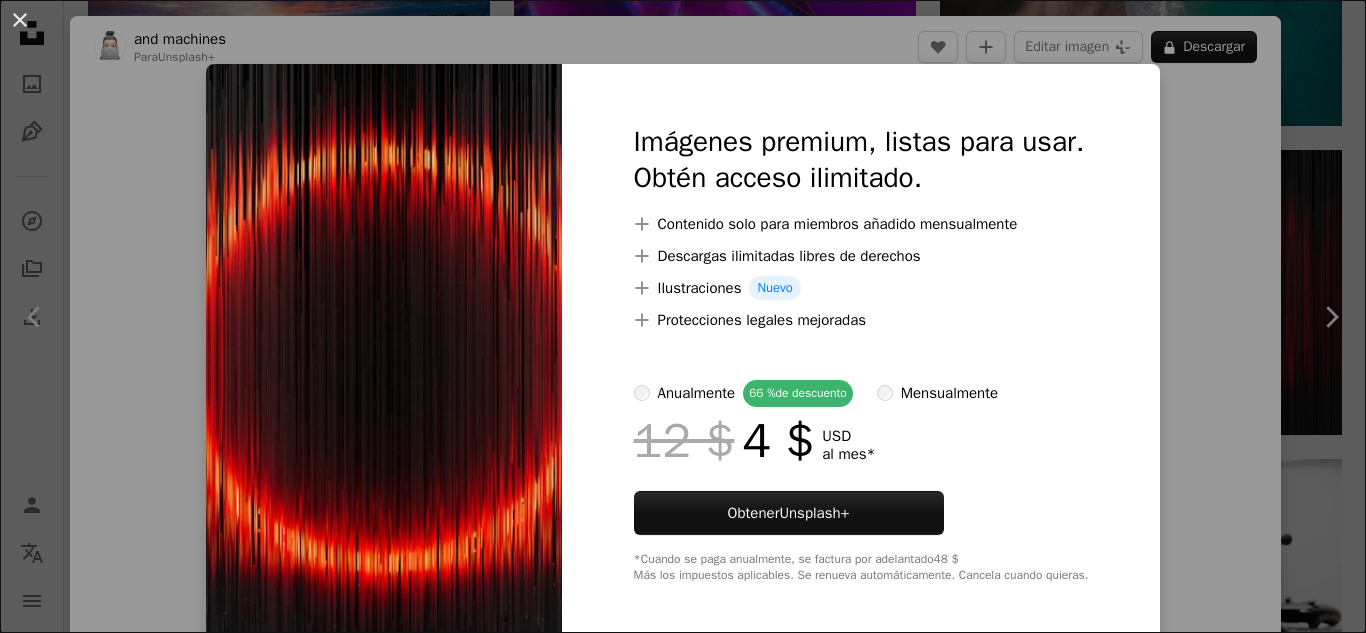 click on "An X shape Imágenes premium, listas para usar. Obtén acceso ilimitado. A plus sign Contenido solo para miembros añadido mensualmente A plus sign Descargas ilimitadas libres de derechos A plus sign Ilustraciones  Nuevo A plus sign Protecciones legales mejoradas anualmente 66 %  de descuento mensualmente 12 $   4 $ USD al mes * Obtener  Unsplash+ *Cuando se paga anualmente, se factura por adelantado  48 $ Más los impuestos aplicables. Se renueva automáticamente. Cancela cuando quieras." at bounding box center (683, 316) 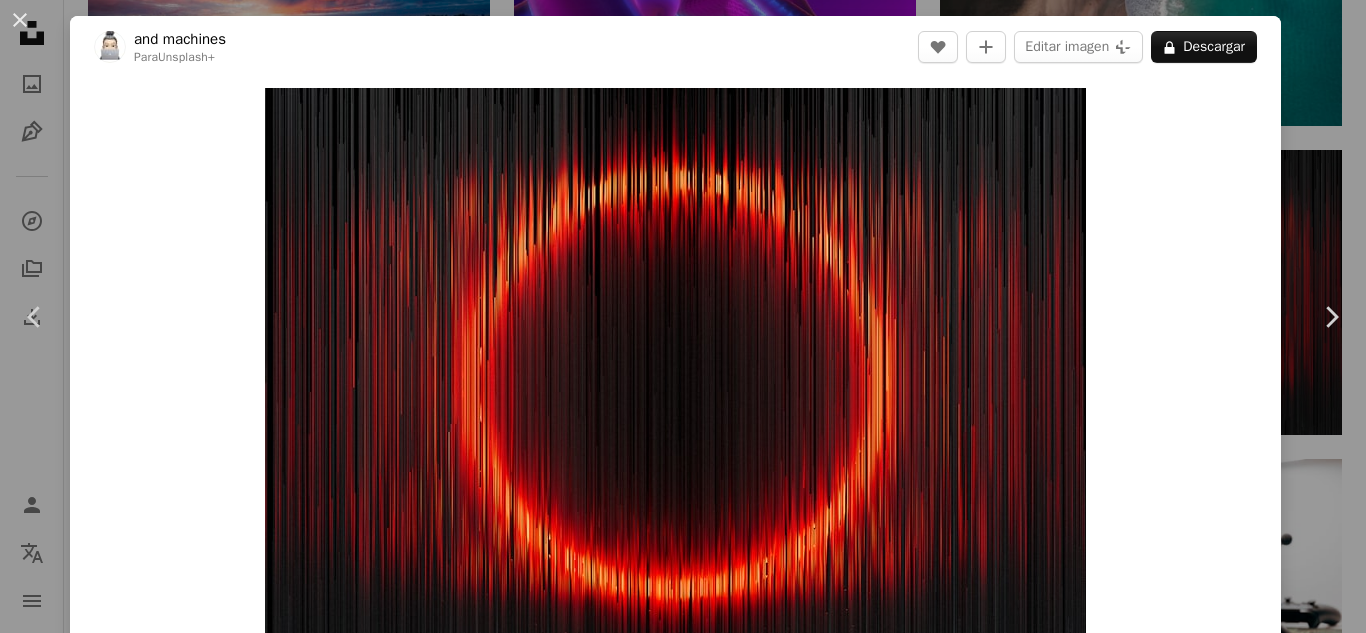 click on "An X shape Chevron left Chevron right and machines Para  Unsplash+ A heart A plus sign Editar imagen   Plus sign for Unsplash+ A lock   Descargar Zoom in Presentado en Fotos ,  Wallpapers A forward-right arrow Compartir More Actions Calendar outlined Publicado el  11 de noviembre de 2022 Safety Con la  Licencia Unsplash+ papel tapiz fondo abstracto oscuro Noche luz rojo digital futuro Renderizado 3D futurista Wallpapers Fondos moderno lineas malhumorado brillar representación 3d refracción Gráfico 3D Imágenes gratuitas Imágenes relacionadas Plus sign for Unsplash+ A heart A plus sign [FIRST] [LAST] Para  Unsplash+ A lock   Descargar Plus sign for Unsplash+ A heart A plus sign [FIRST] [LAST] Para  Unsplash+ A lock   Descargar Plus sign for Unsplash+ A heart A plus sign George C Para  Unsplash+ A lock   Descargar Plus sign for Unsplash+ A heart A plus sign Kamran Abdullayev Para  Unsplash+ A lock   Descargar Plus sign for Unsplash+ A heart A plus sign Osarugue Igbinoba Para  Unsplash+ A lock   A heart" at bounding box center [683, 316] 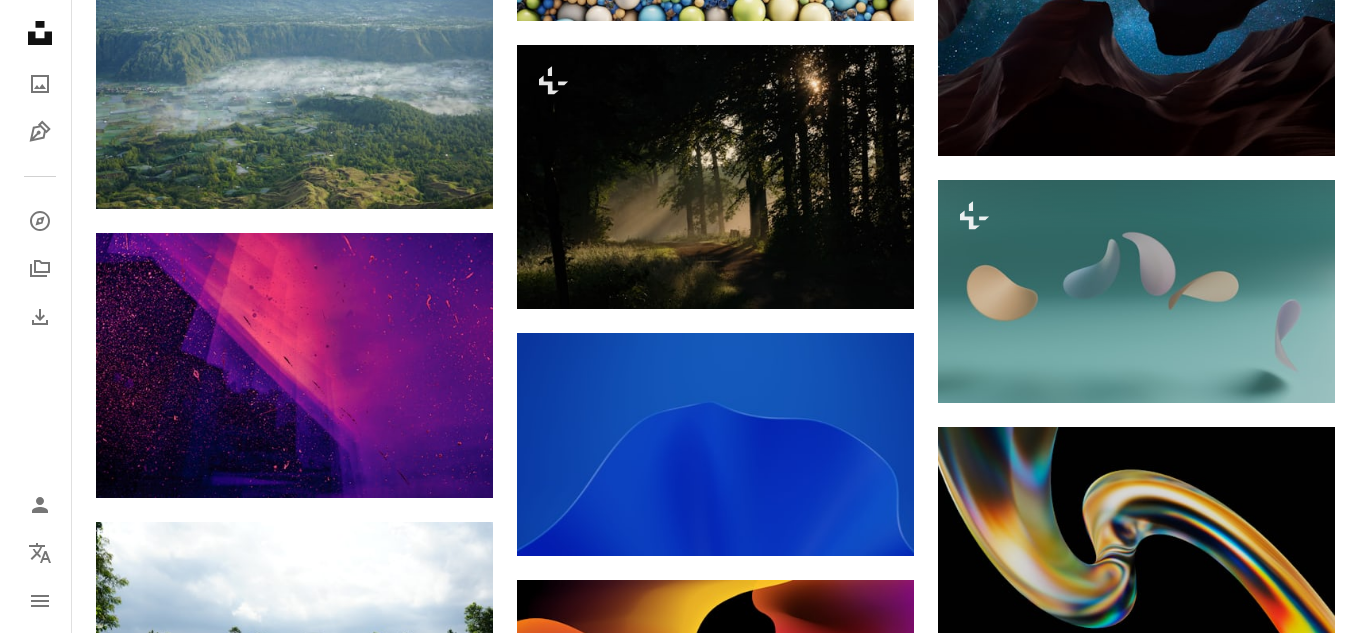 scroll, scrollTop: 11415, scrollLeft: 0, axis: vertical 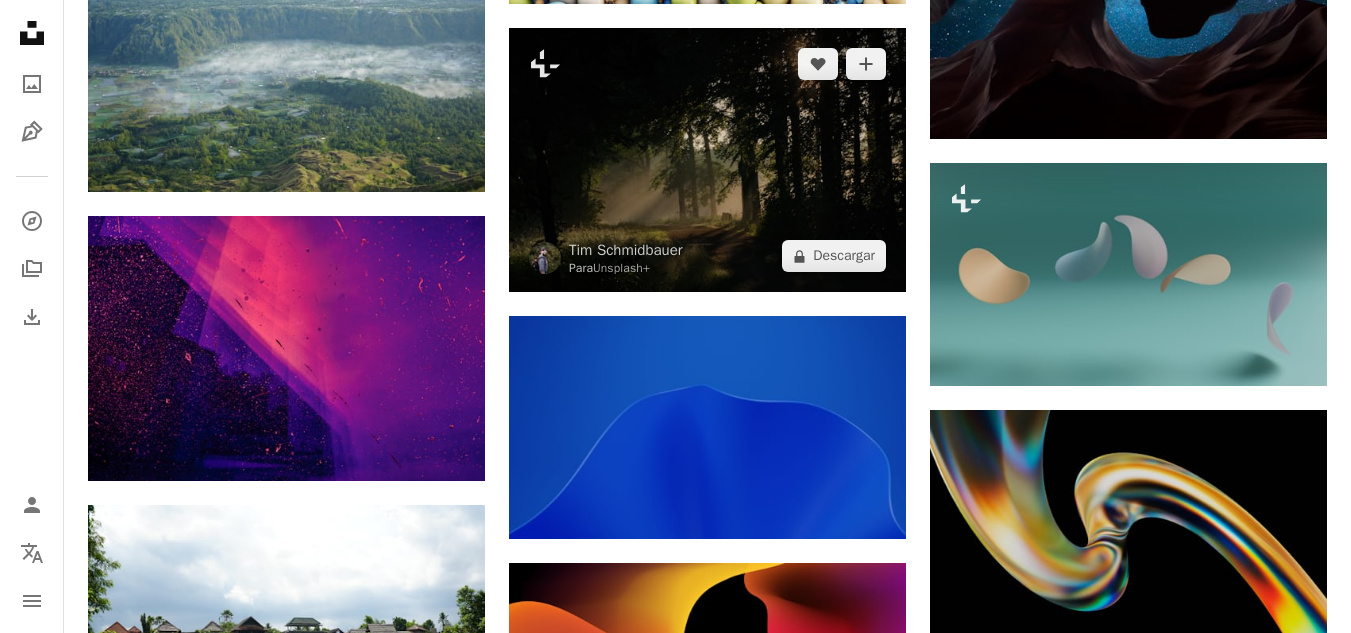 click at bounding box center (707, 160) 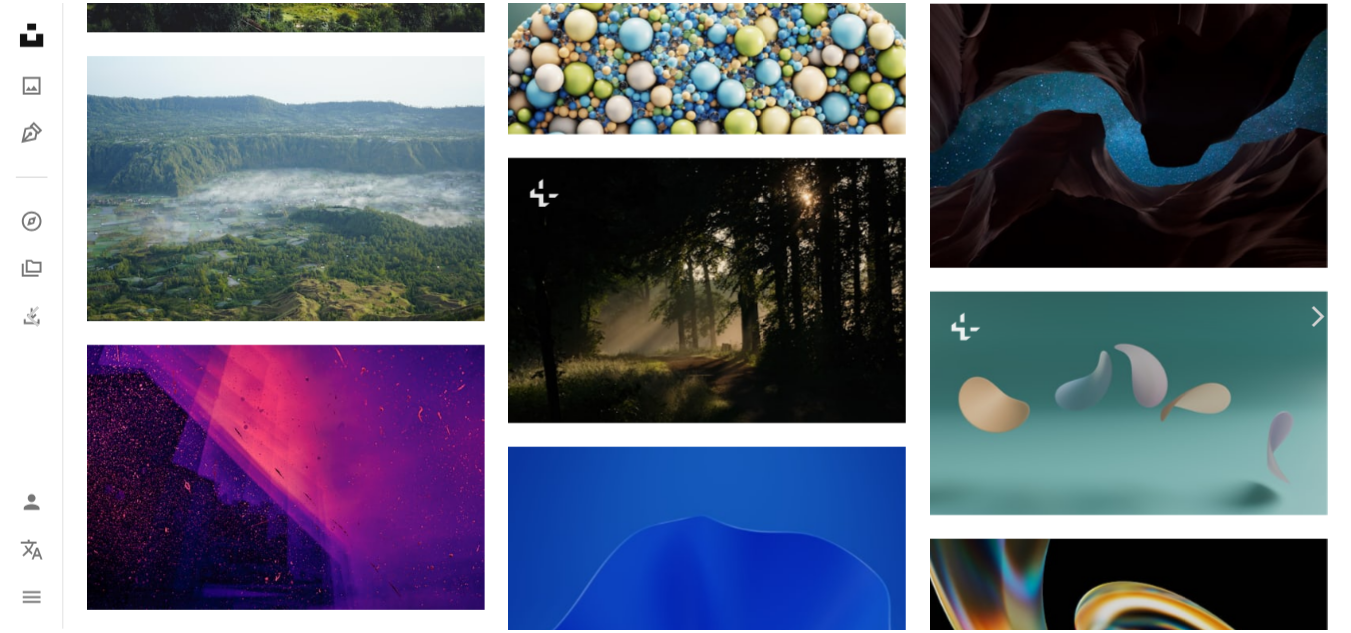 scroll, scrollTop: 200, scrollLeft: 0, axis: vertical 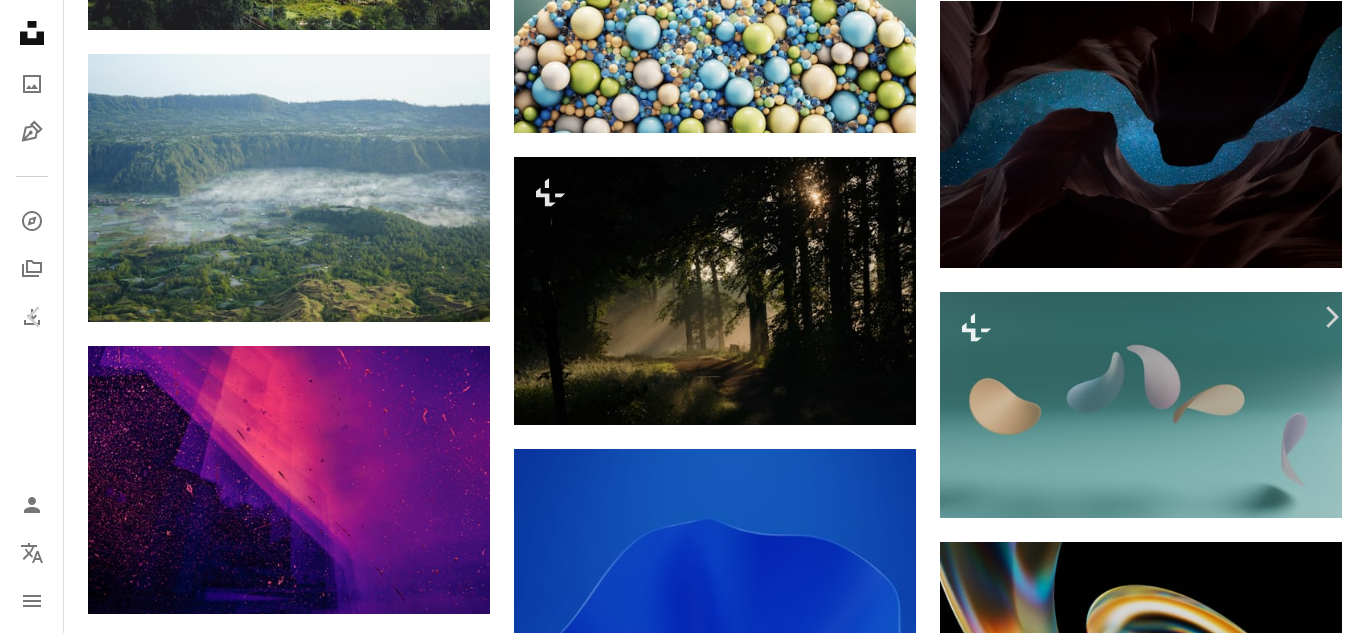 click on "An X shape Chevron left Chevron right An X shape Cerrar ¡Dale las gracias! Menciona a [FIRST] [LAST] en las redes sociales o copia el texto de abajo para atribución. A URL sharing icon (chains) Facebook icon X (formerly Twitter) icon Pinterest icon An envelope Foto de [FIRST] [LAST] en Unsplash
Copy content [FIRST] [LAST] r3dmax A heart A plus sign Editar imagen   Plus sign for Unsplash+ Descargar gratis Chevron down Zoom in Visualizaciones 78.040.485 Descargas 1.934.097 Presentado en Fotos ,  Naturaleza ,  Viajar A forward-right arrow Compartir Info icon Información More Actions A map marker [CITY], [COUNTRY] Calendar outlined Publicado el  20 de enero de 2017 Camera SONY, ILCE-7R Safety Uso gratuito bajo la  Licencia Unsplash Imágenes 4K papel tapiz fondo de pantalla de computadora portátil coche fondo de pantalla macbook Fondo de pantalla 1920x1080 fondo de pantalla mac negro hombre Fondo de pantalla de 8k oscuro papel pintado oscuro Fondo de pantalla de Windows 10 Cielo nocturno Noche estrella" at bounding box center (683, 3994) 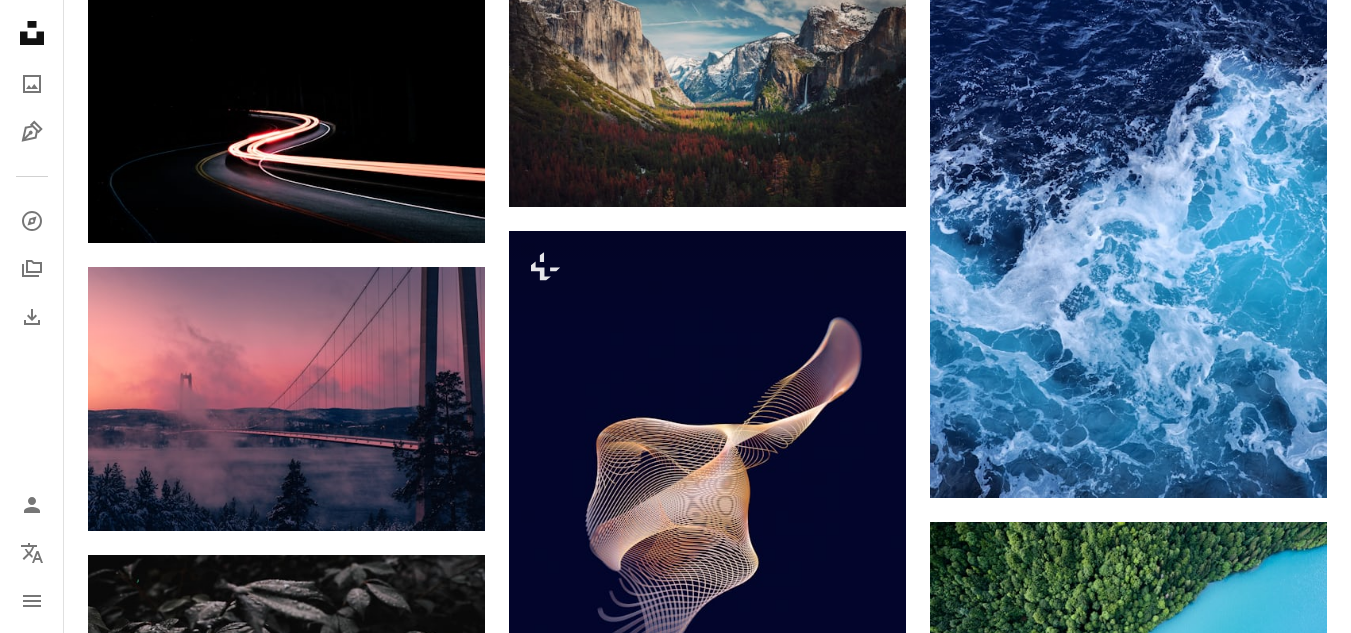 scroll, scrollTop: 13715, scrollLeft: 0, axis: vertical 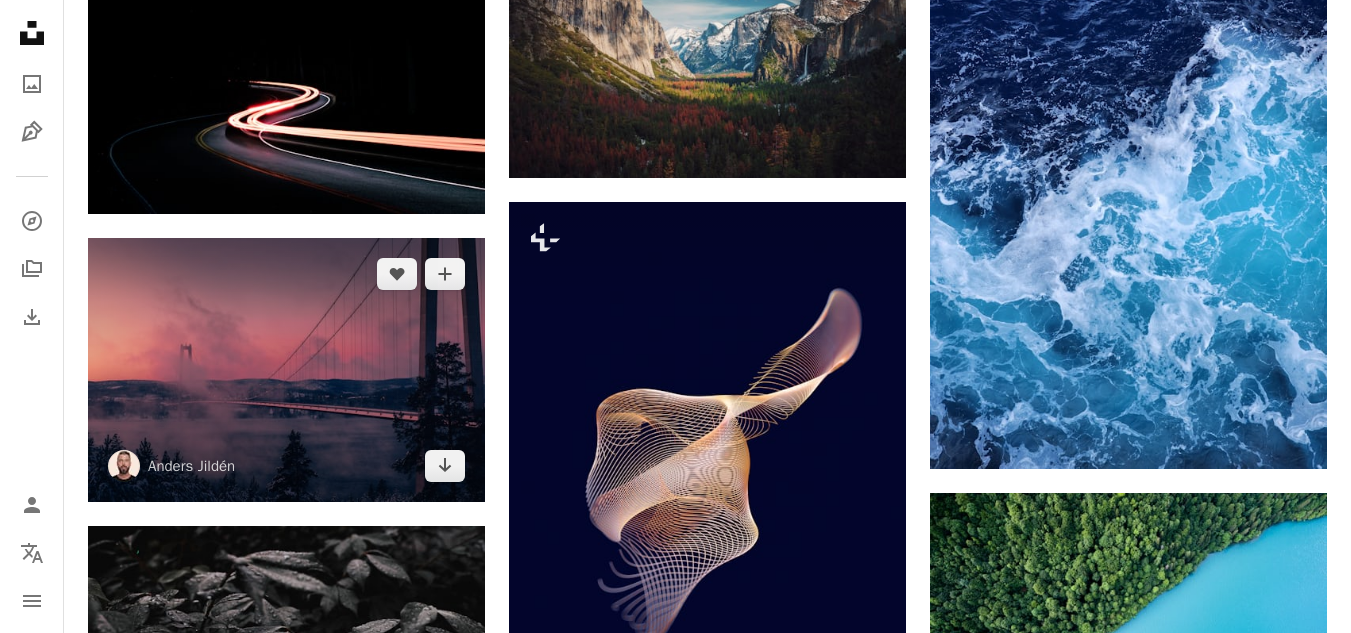 click at bounding box center (286, 370) 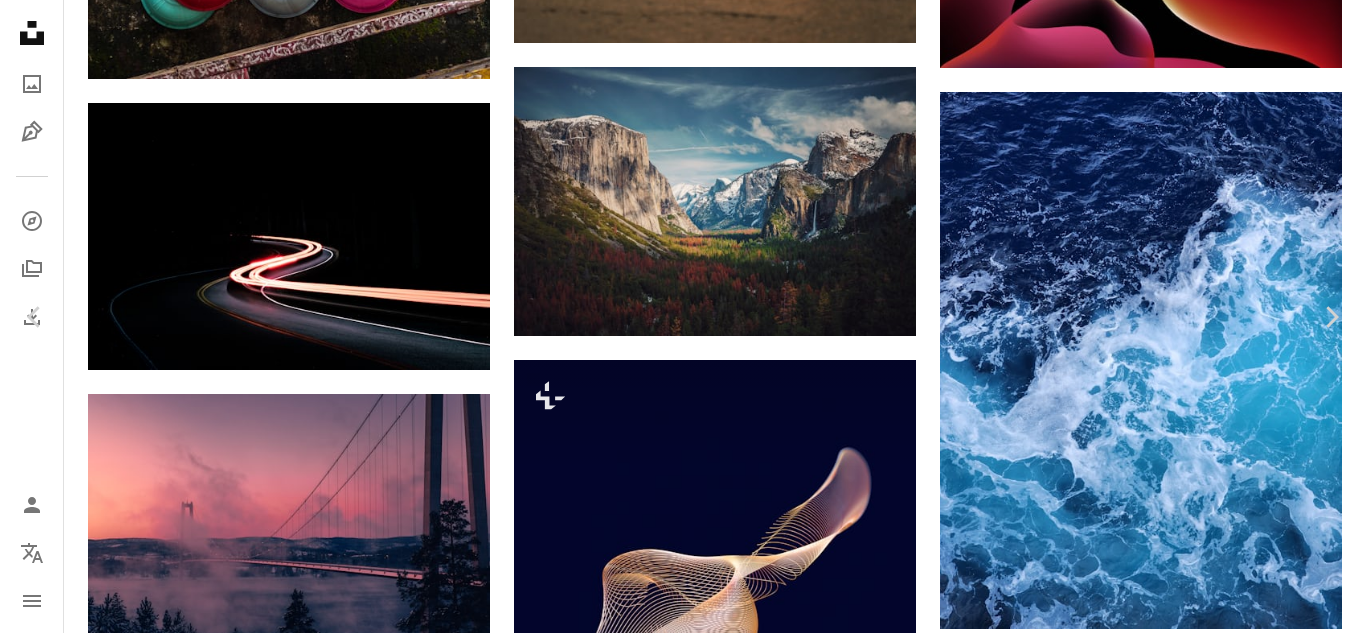click on "Descargar gratis" at bounding box center [1160, 3423] 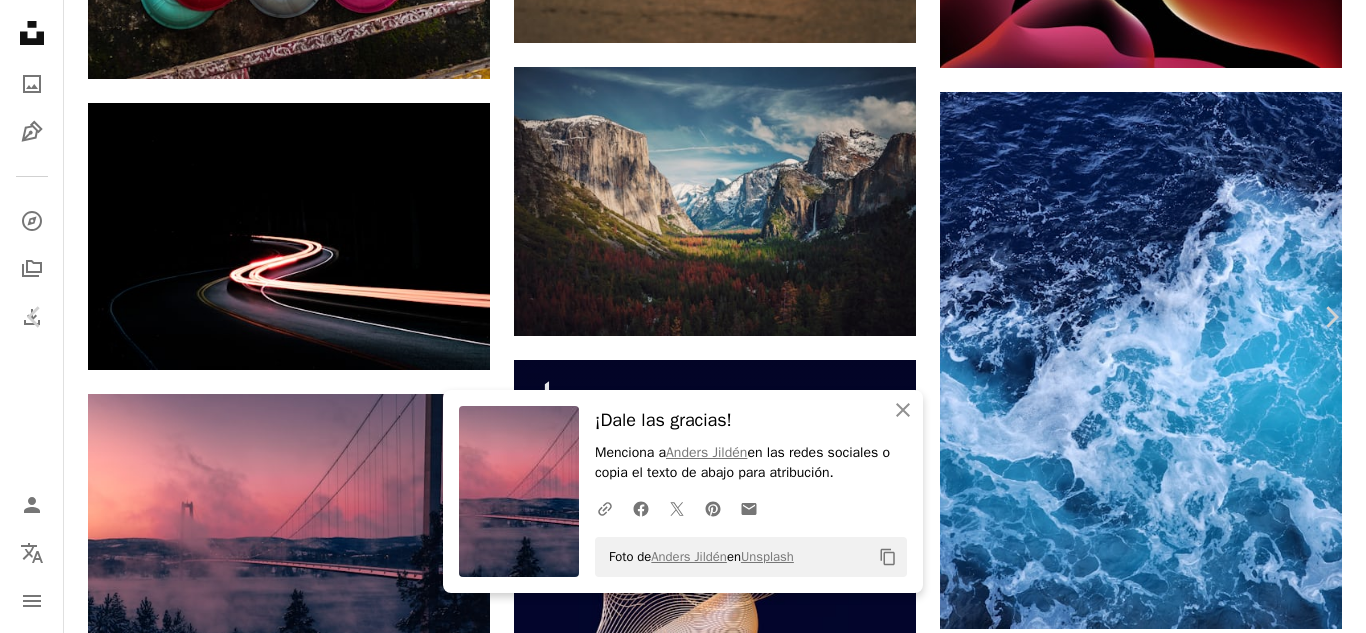 drag, startPoint x: 21, startPoint y: 14, endPoint x: 64, endPoint y: 65, distance: 66.70832 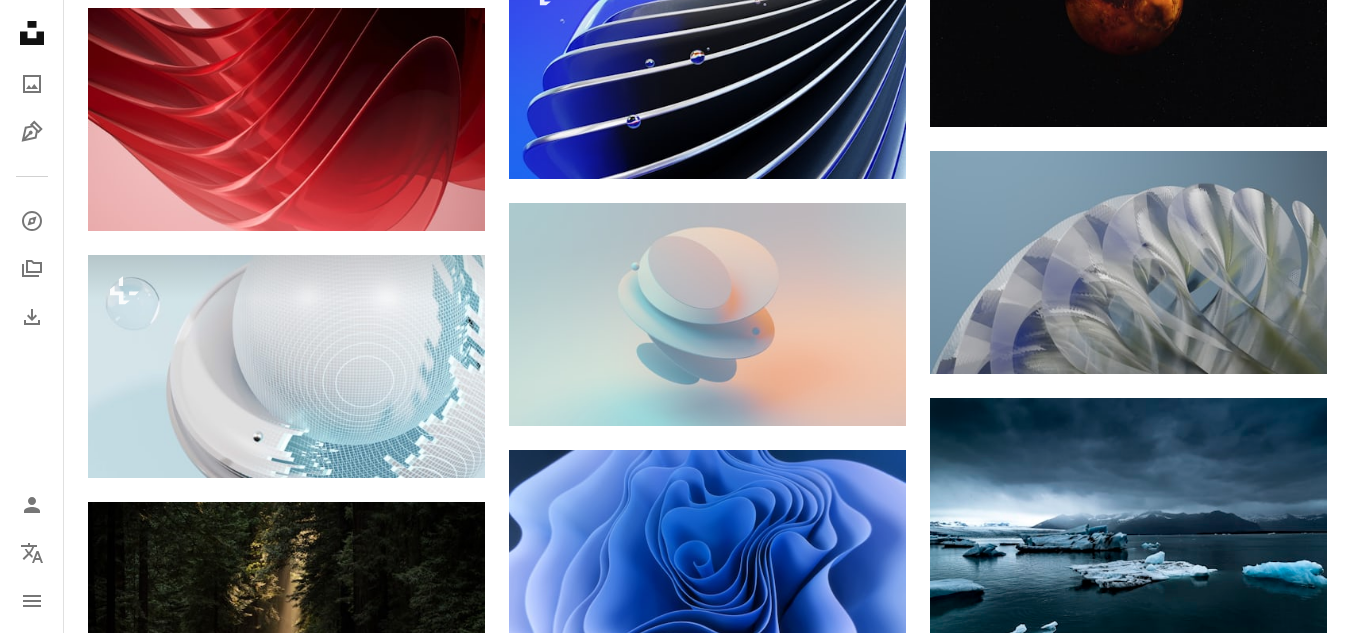 scroll, scrollTop: 16015, scrollLeft: 0, axis: vertical 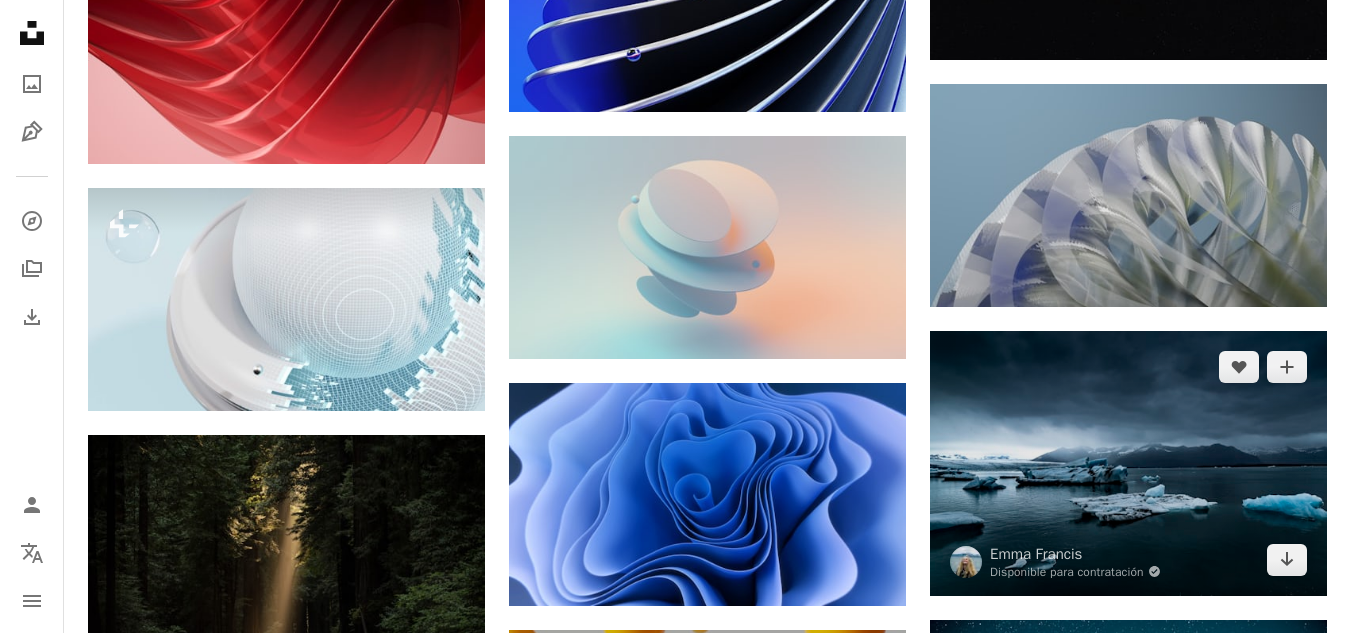 click at bounding box center [1128, 463] 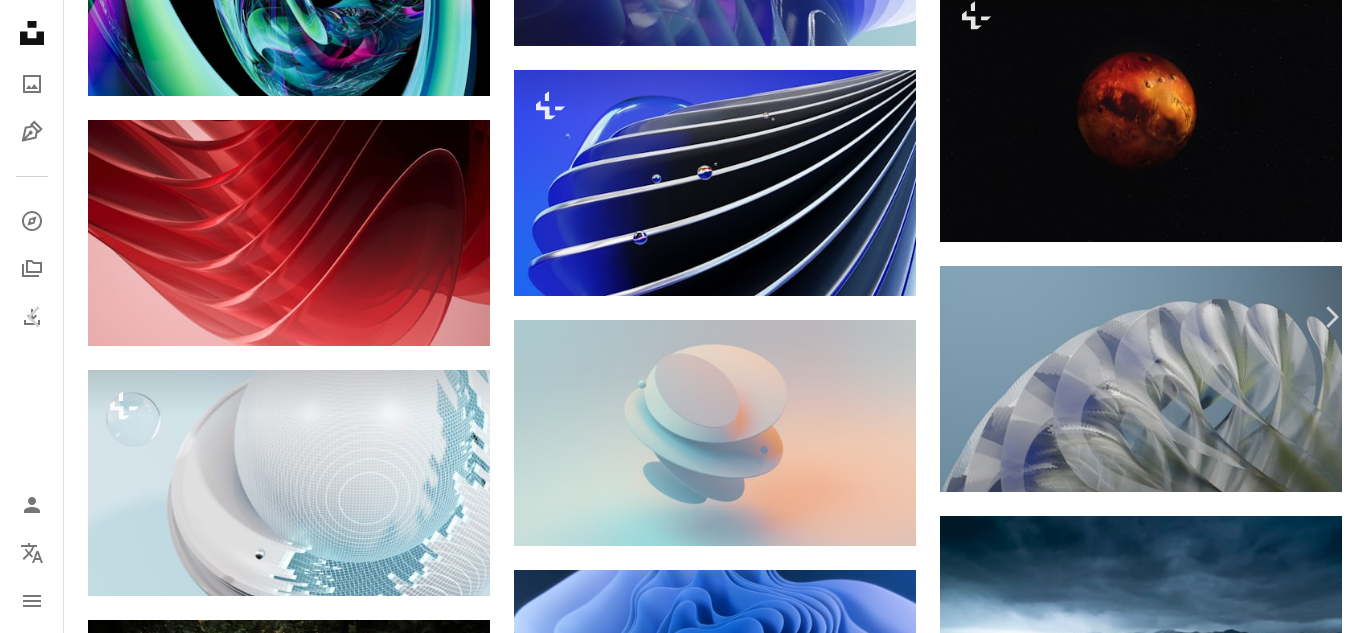 click on "Descargar gratis" at bounding box center [1160, 3204] 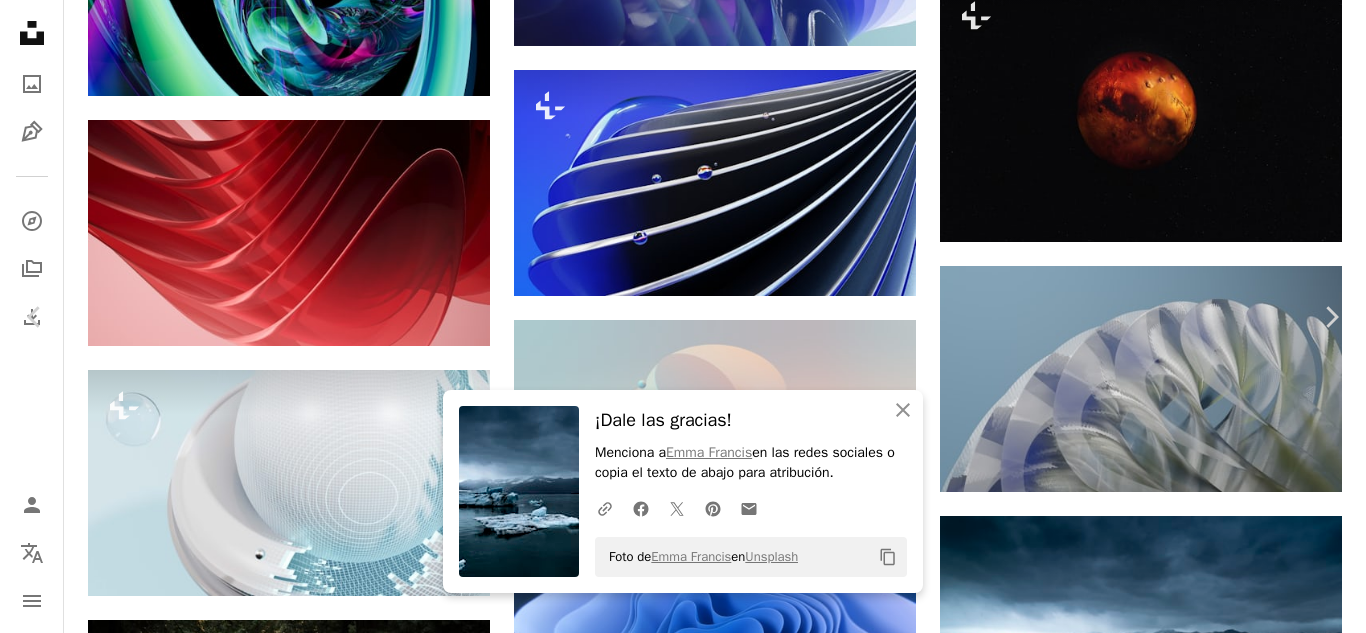 click on "An X shape" at bounding box center [20, 20] 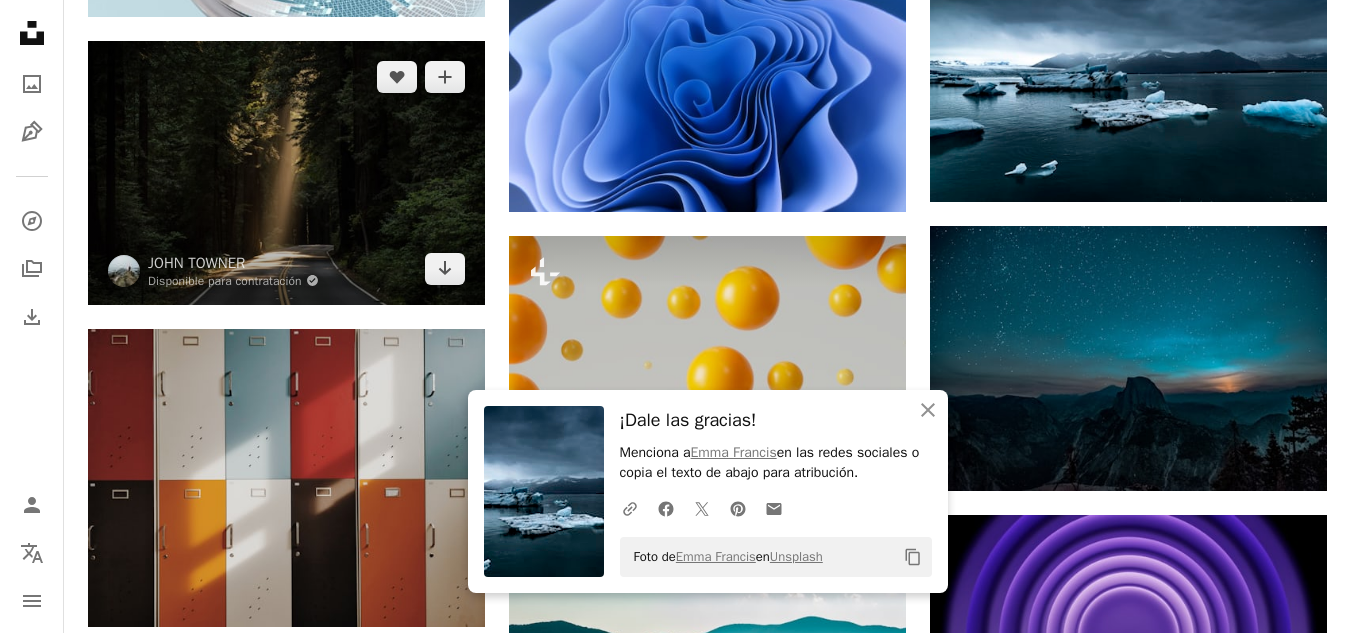 scroll, scrollTop: 16415, scrollLeft: 0, axis: vertical 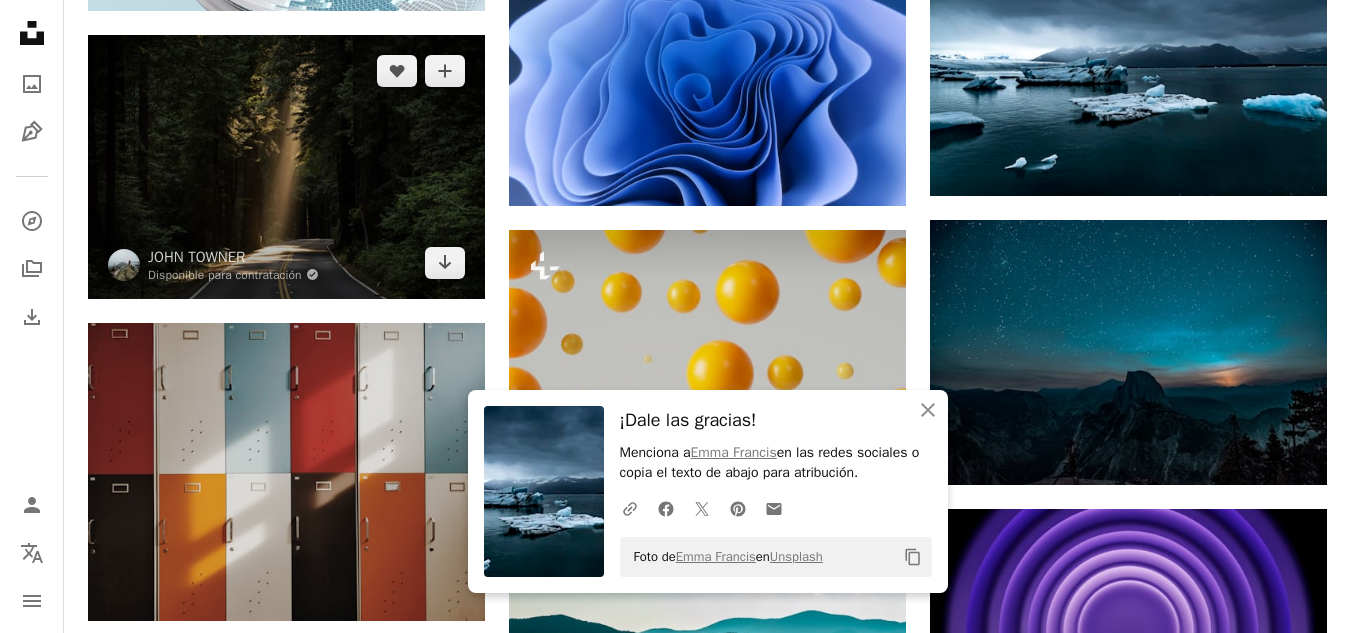 click at bounding box center [286, 167] 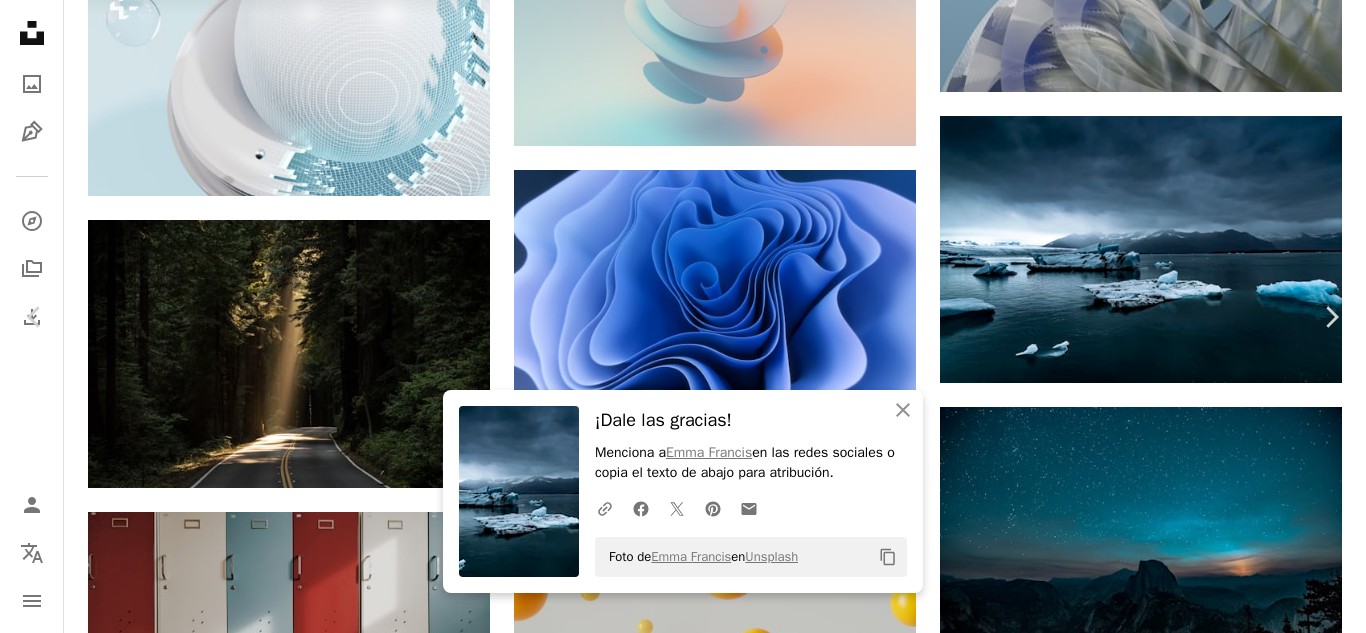 click on "Descargar gratis" at bounding box center (1160, 4740) 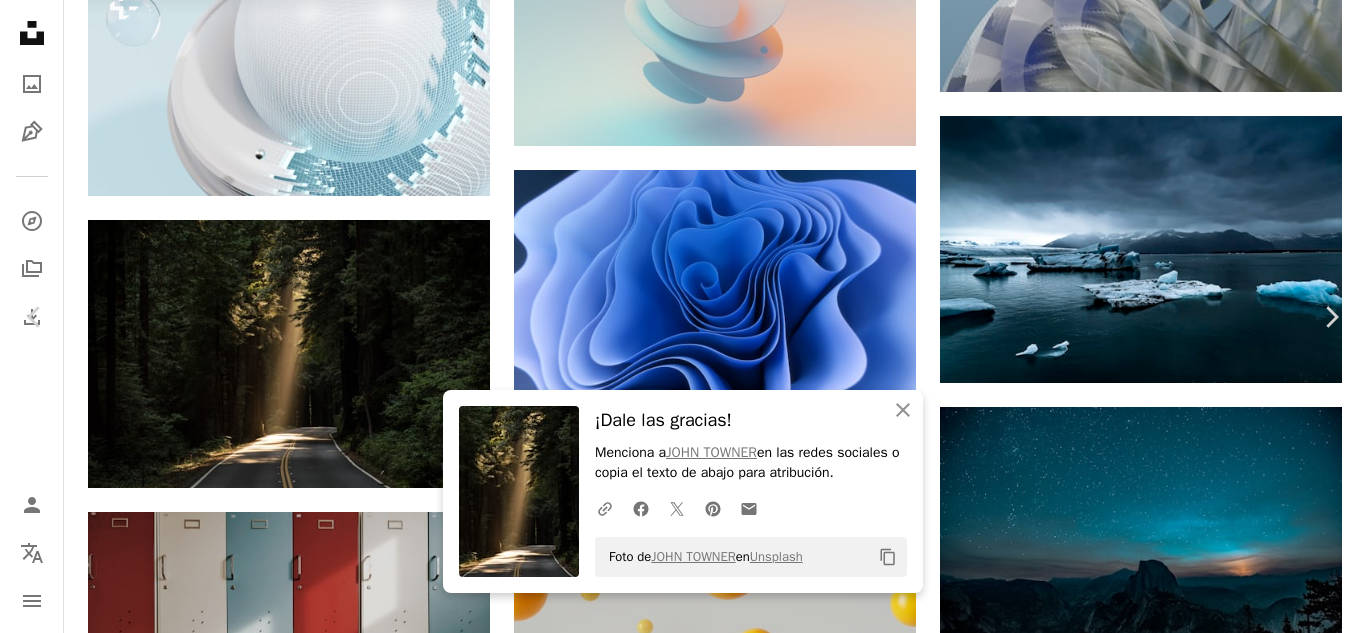 click on "An X shape" at bounding box center (20, 20) 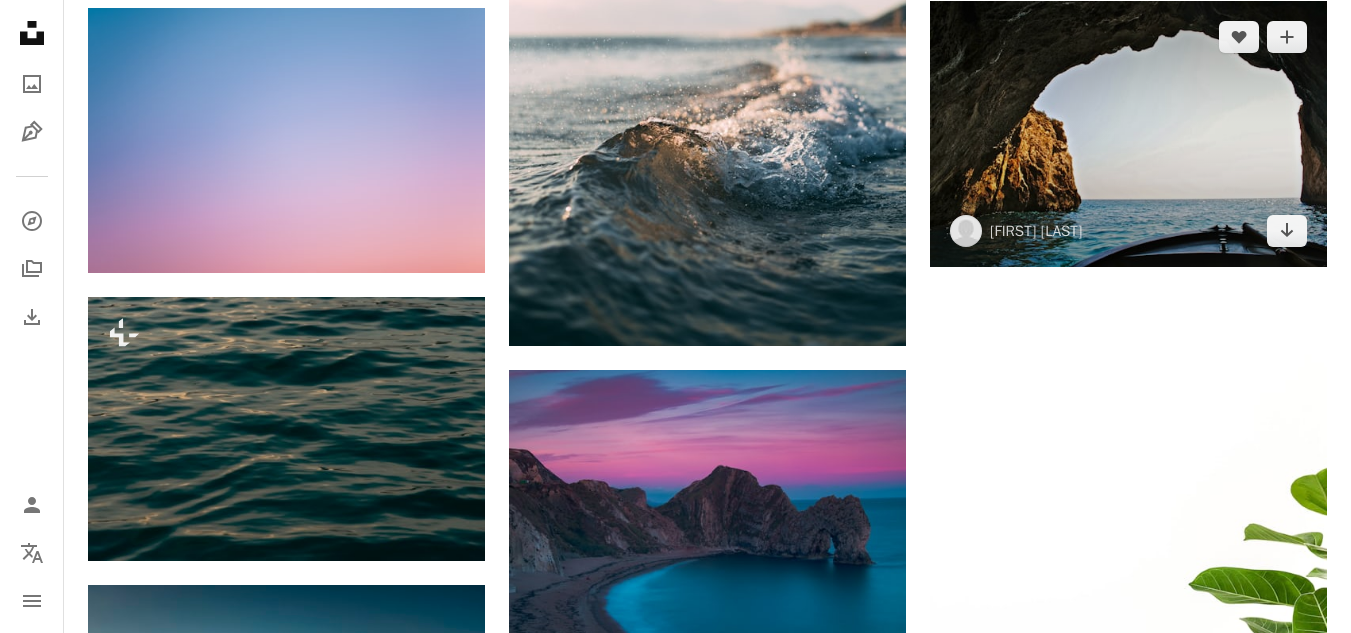 scroll, scrollTop: 21415, scrollLeft: 0, axis: vertical 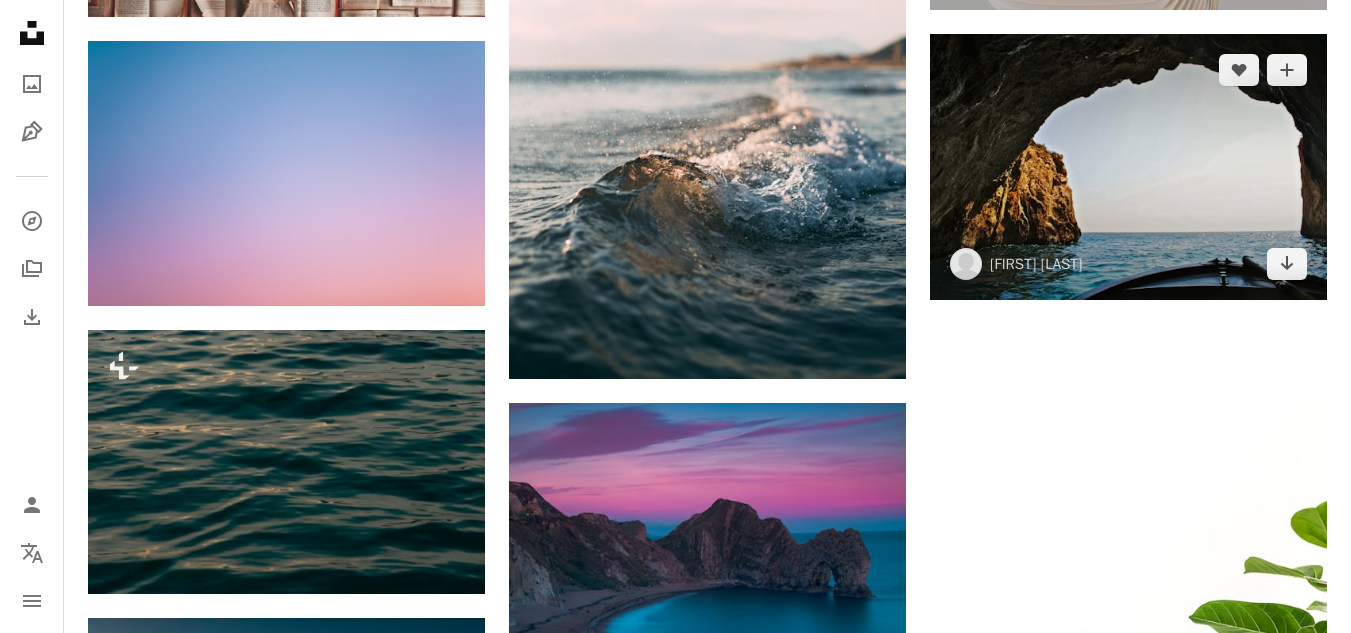 click at bounding box center [1128, 167] 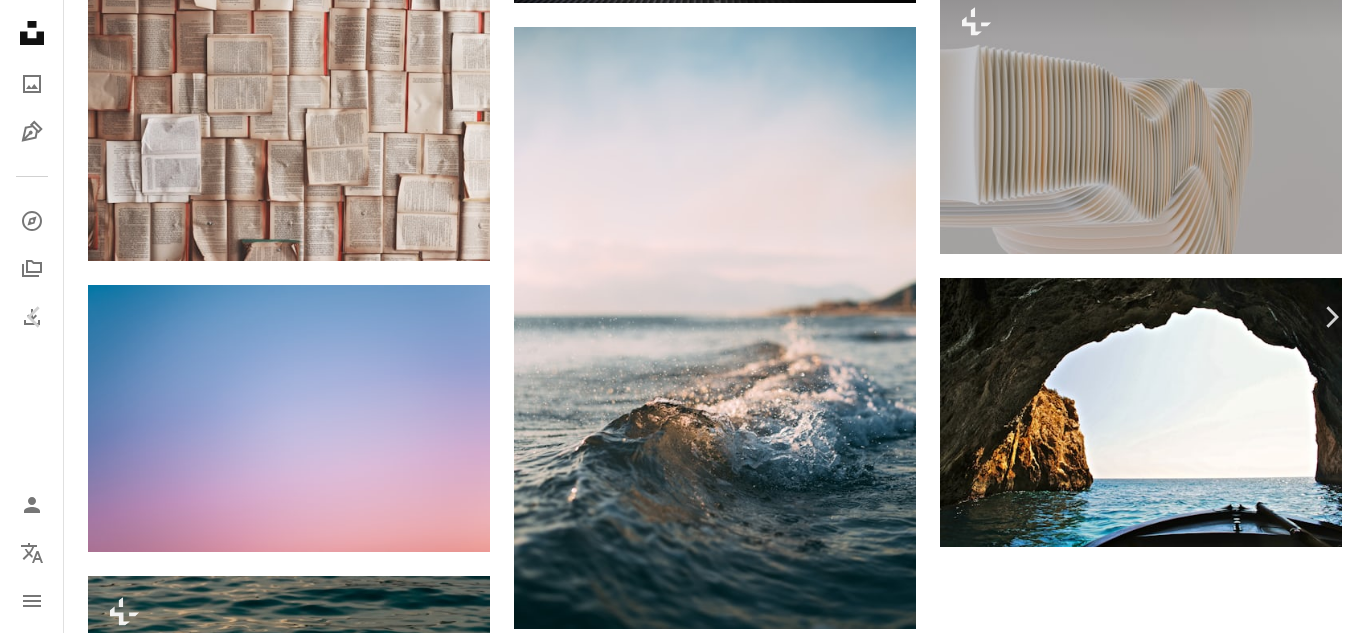 click on "Descargar gratis" at bounding box center [1160, 4620] 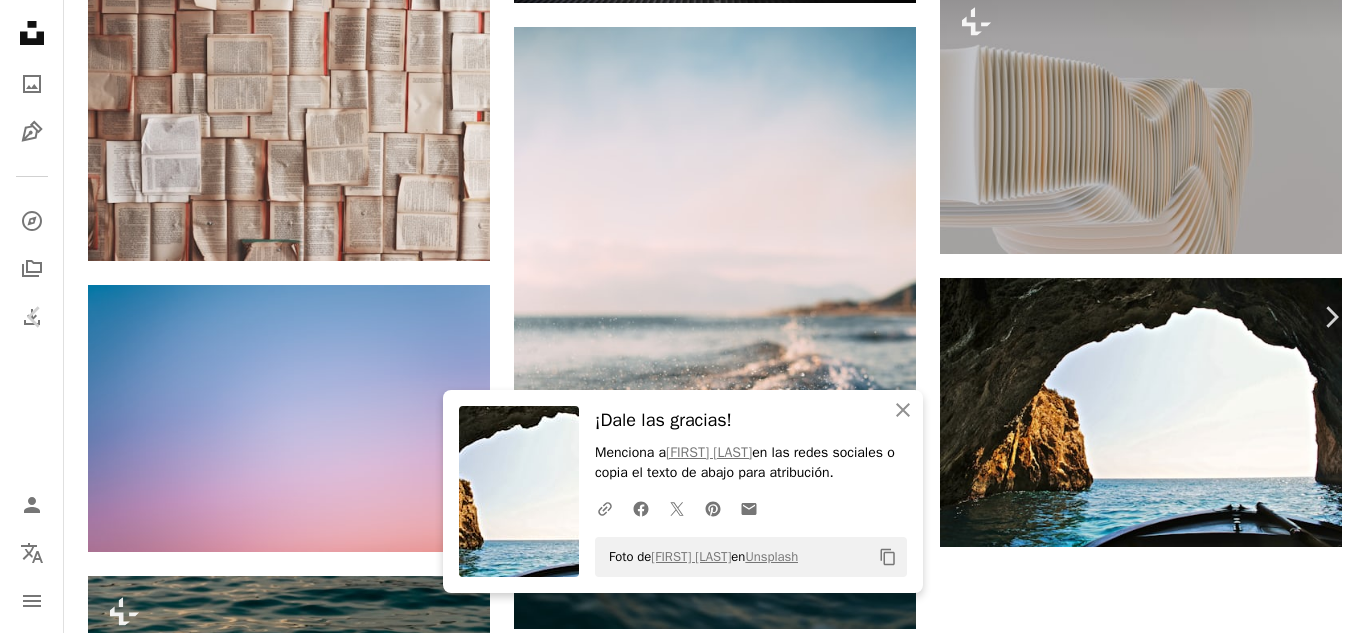 click on "An X shape" at bounding box center [20, 20] 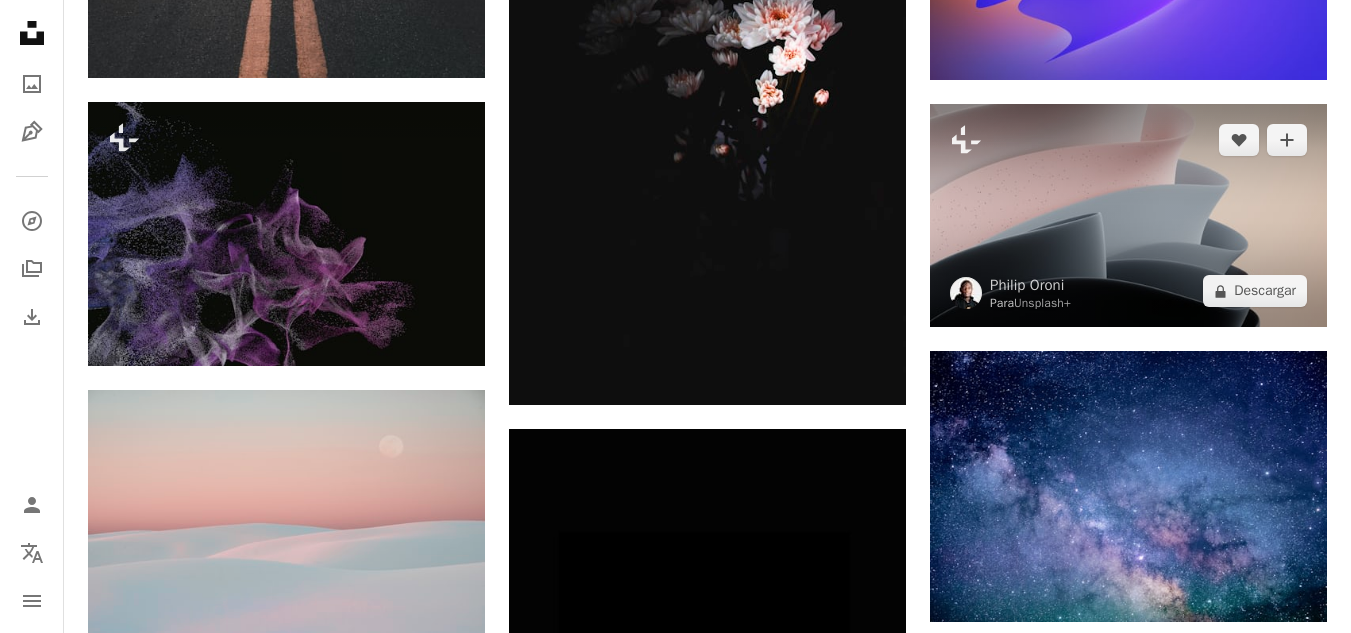 scroll, scrollTop: 27915, scrollLeft: 0, axis: vertical 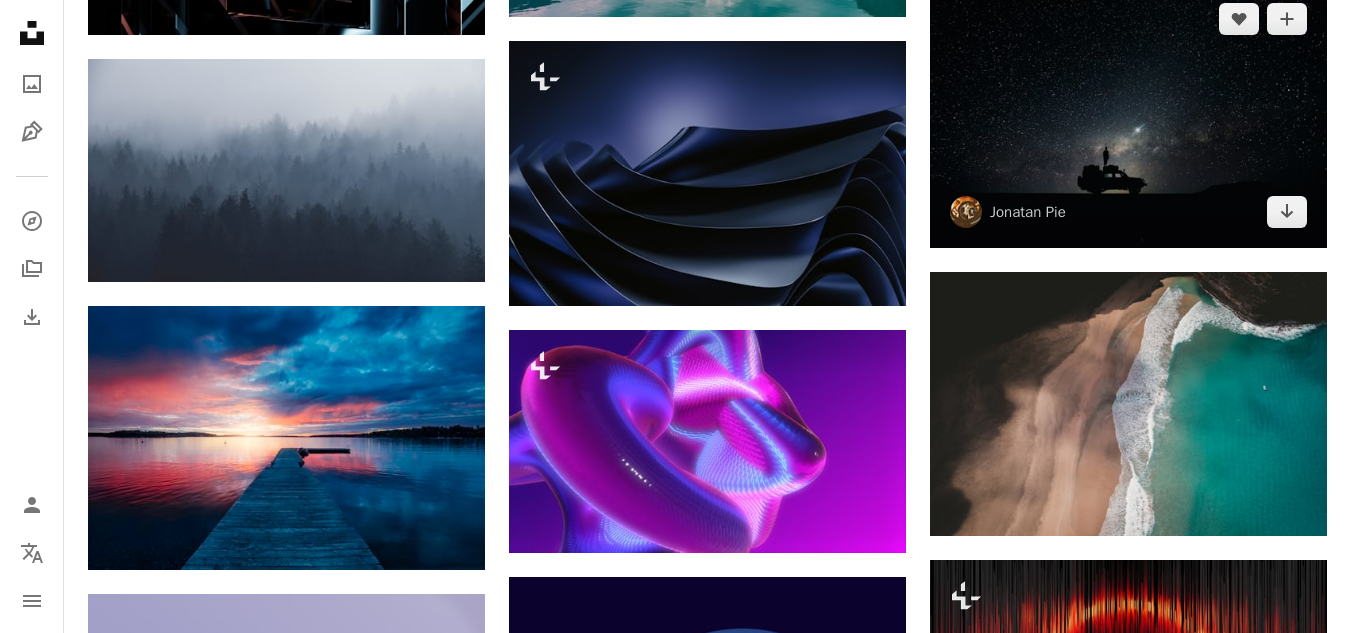 click at bounding box center (1128, 115) 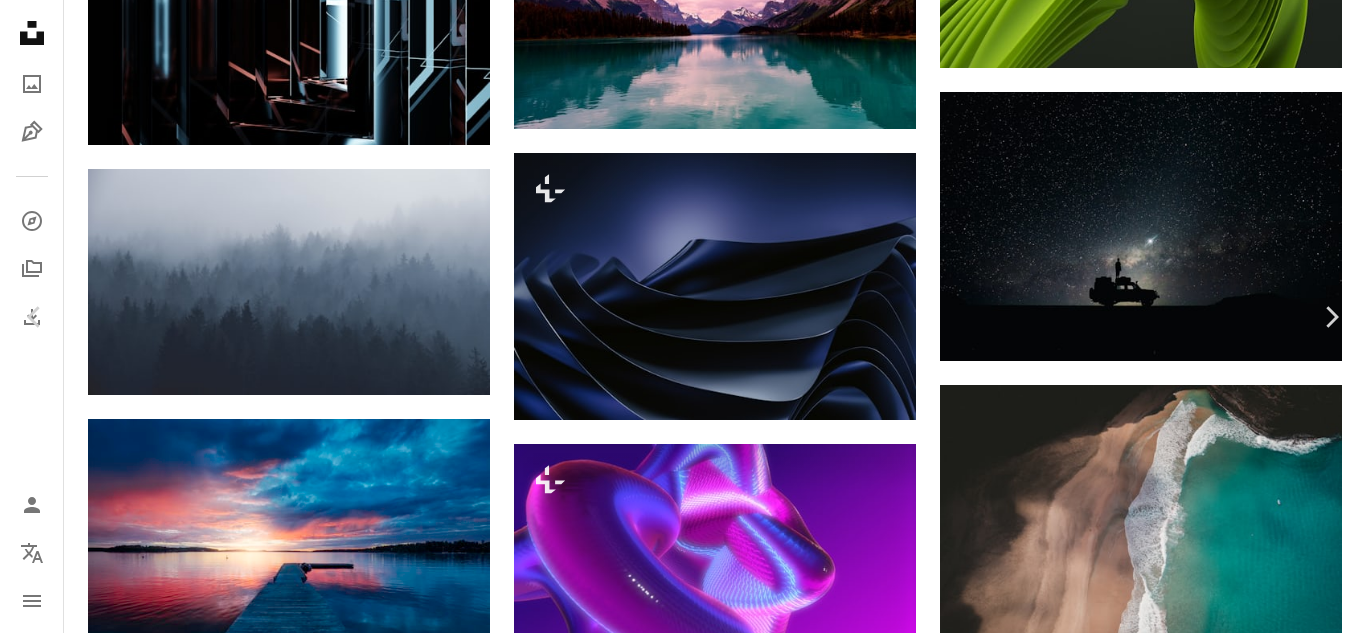 click on "Descargar gratis" at bounding box center (1160, 23703) 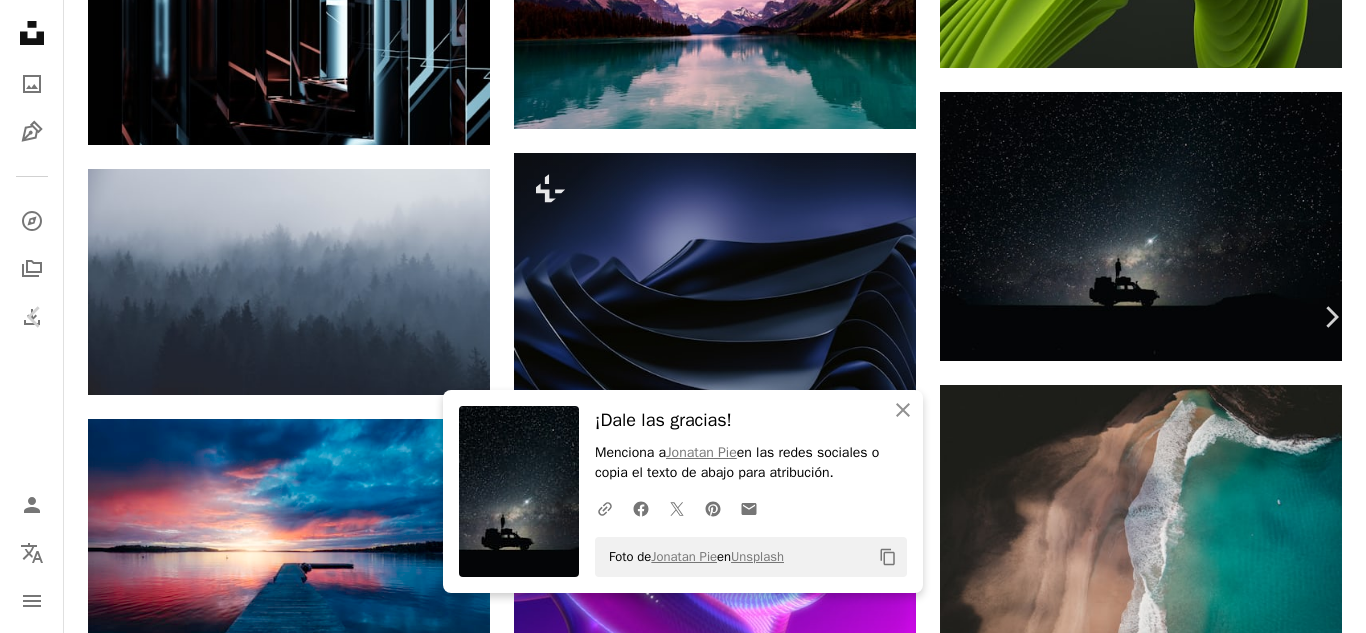 click on "An X shape Chevron left Chevron right An X shape Cerrar ¡Dale las gracias! Menciona a [FIRST] [LAST] en las redes sociales o copia el texto de abajo para atribución. A URL sharing icon (chains) Facebook icon X (formerly Twitter) icon Pinterest icon An envelope Foto de [FIRST] [LAST] en Unsplash
Copy content [FIRST] [LAST] r3dmax A heart A plus sign Editar imagen   Plus sign for Unsplash+ Descargar gratis Chevron down Zoom in Visualizaciones 78.040.485 Descargas 1.934.097 Presentado en Fotos ,  Naturaleza ,  Viajar A forward-right arrow Compartir Info icon Información More Actions A map marker [CITY], [COUNTRY] Calendar outlined Publicado el  20 de enero de 2017 Camera SONY, ILCE-7R Safety Uso gratuito bajo la  Licencia Unsplash Imágenes 4K papel tapiz fondo de pantalla de computadora portátil coche fondo de pantalla macbook Fondo de pantalla 1920x1080 fondo de pantalla mac negro hombre Fondo de pantalla de 8k oscuro papel pintado oscuro Fondo de pantalla de Windows 10 Cielo nocturno Noche estrella" at bounding box center [683, 23972] 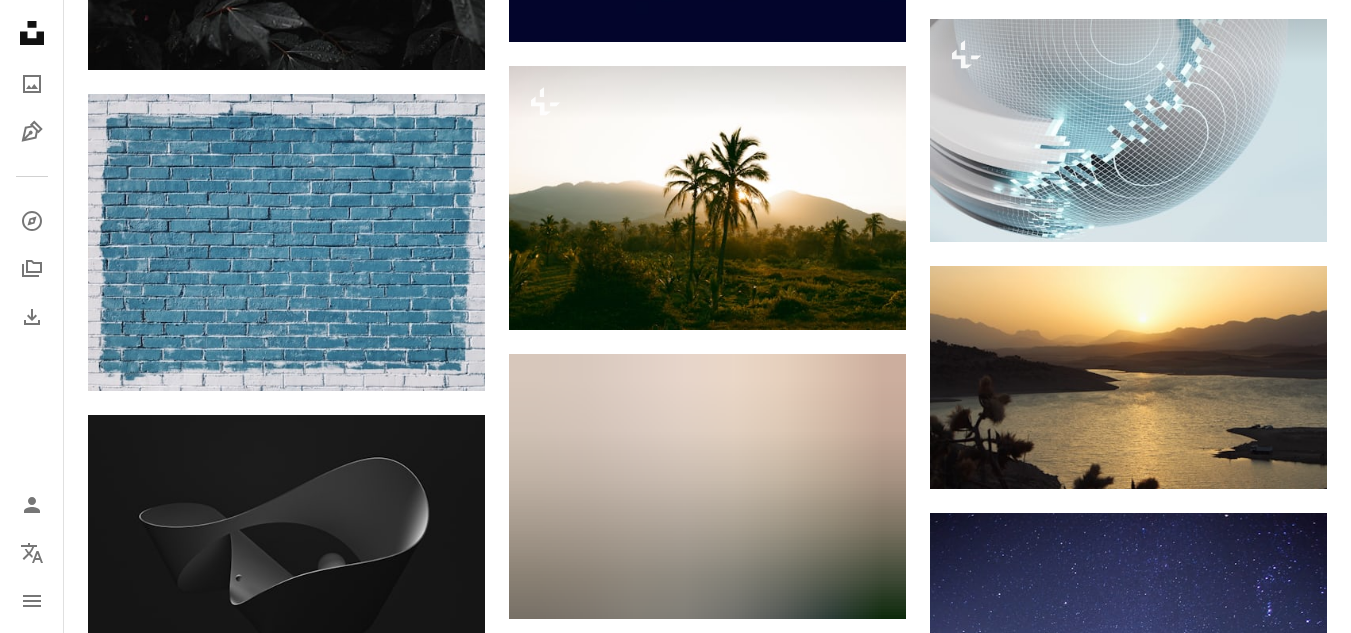 scroll, scrollTop: 14489, scrollLeft: 0, axis: vertical 